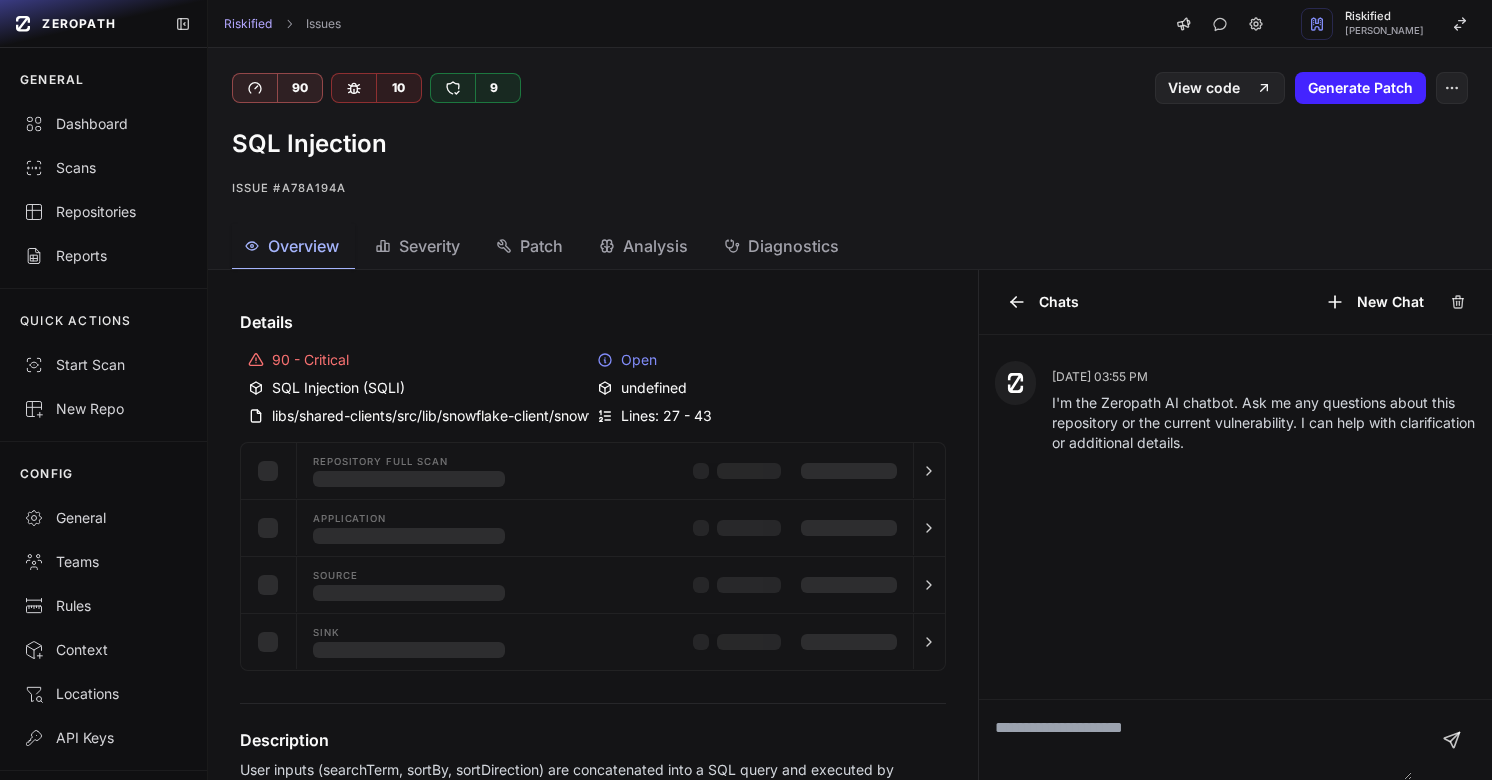 scroll, scrollTop: 0, scrollLeft: 0, axis: both 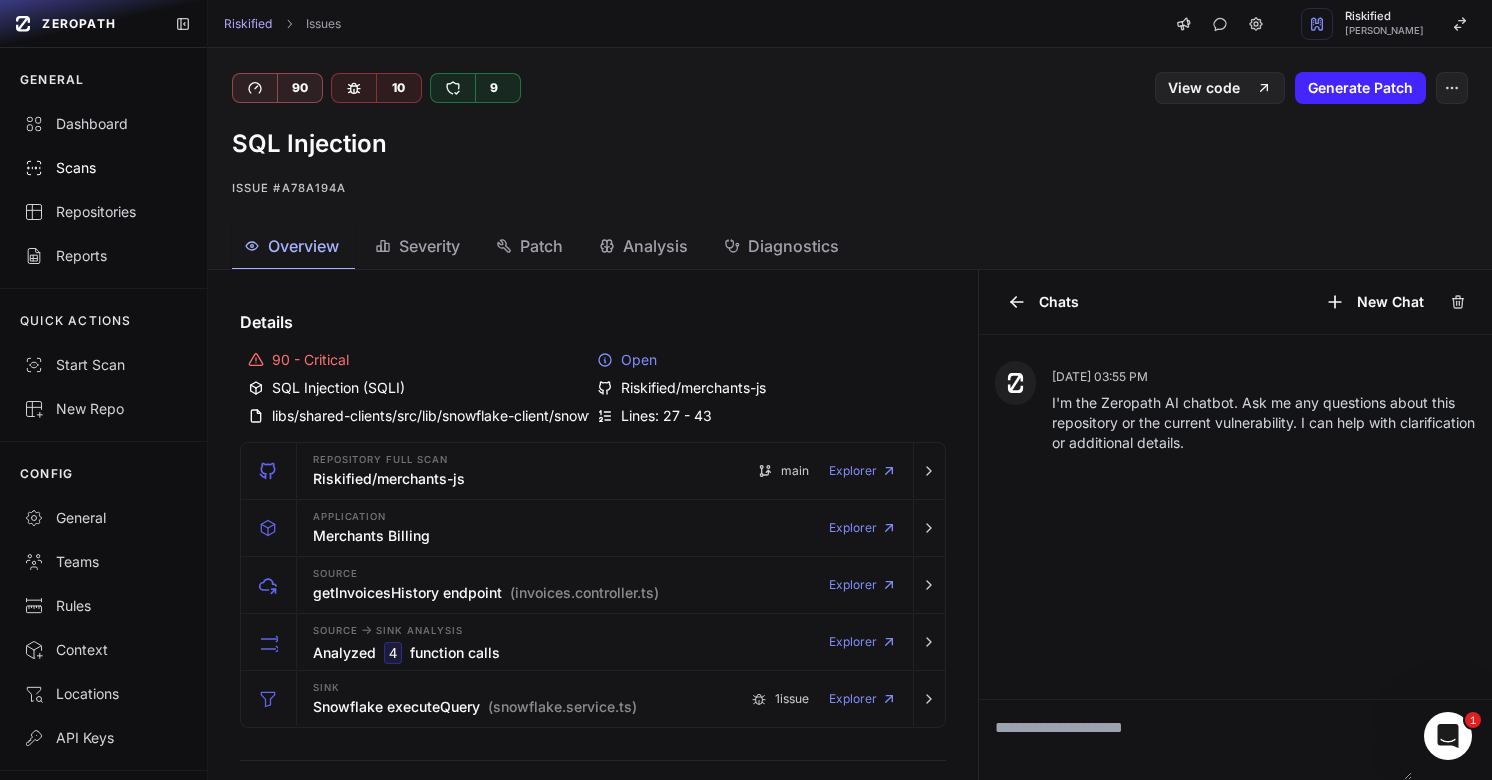 click on "Scans" at bounding box center (103, 168) 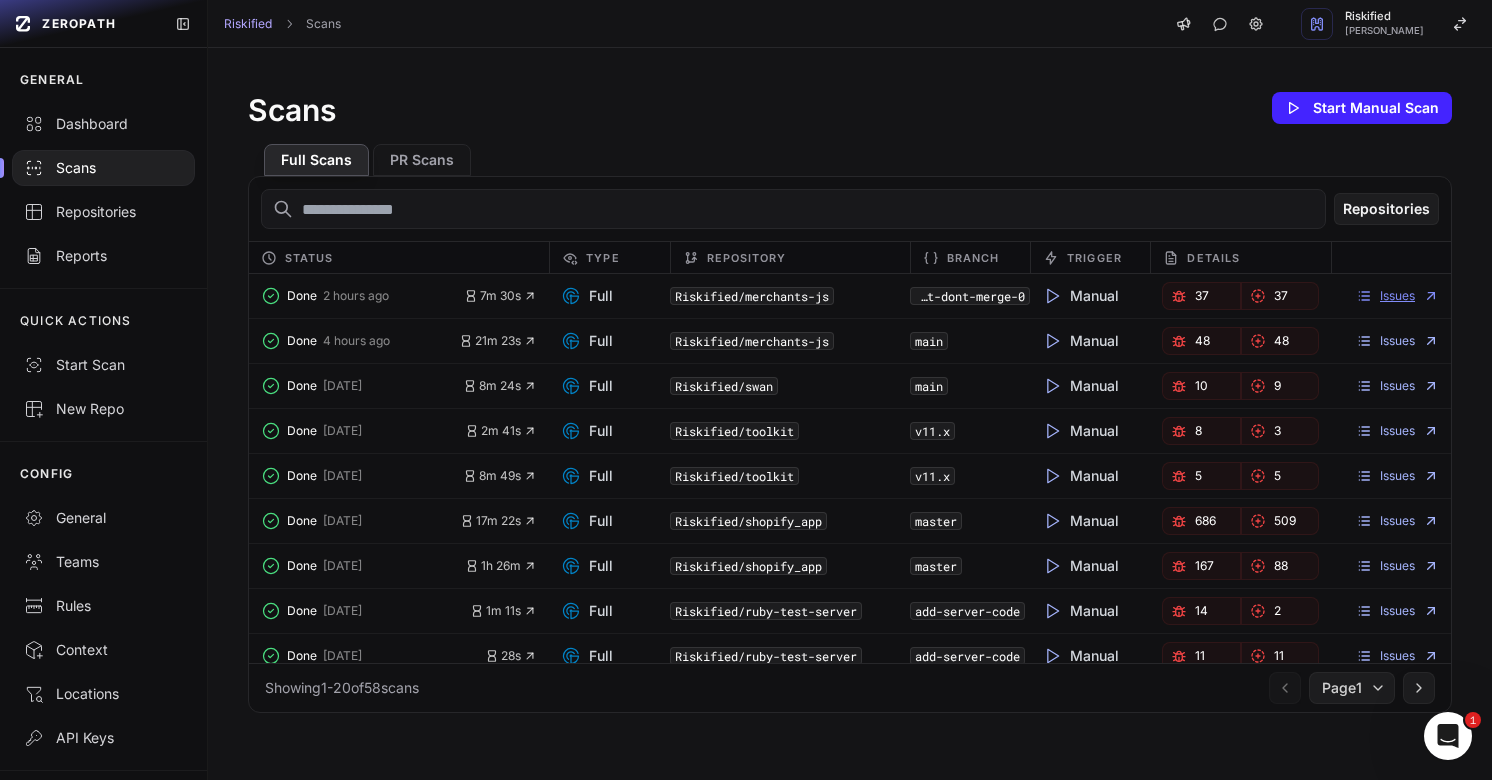click on "Issues" at bounding box center (1397, 296) 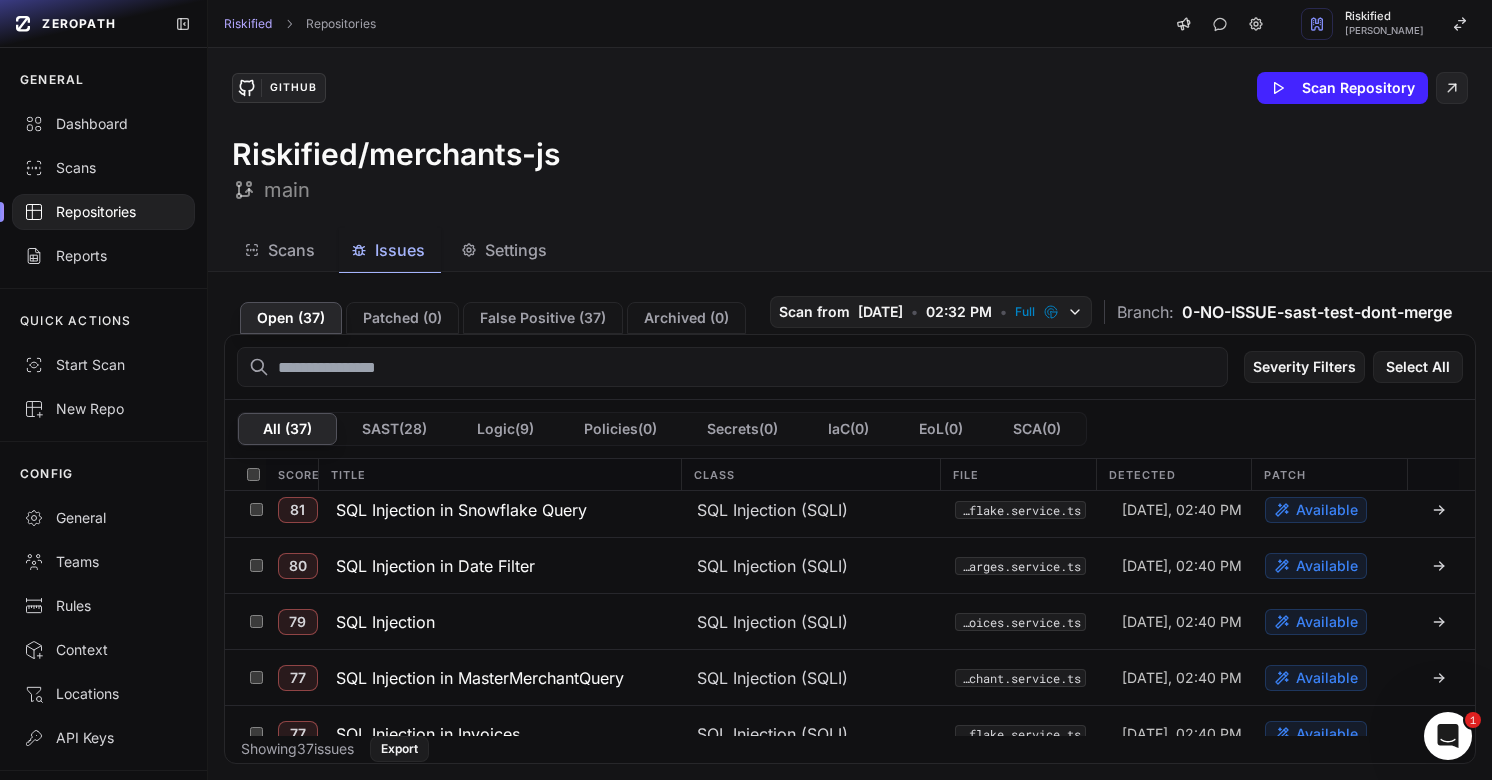 scroll, scrollTop: 797, scrollLeft: 0, axis: vertical 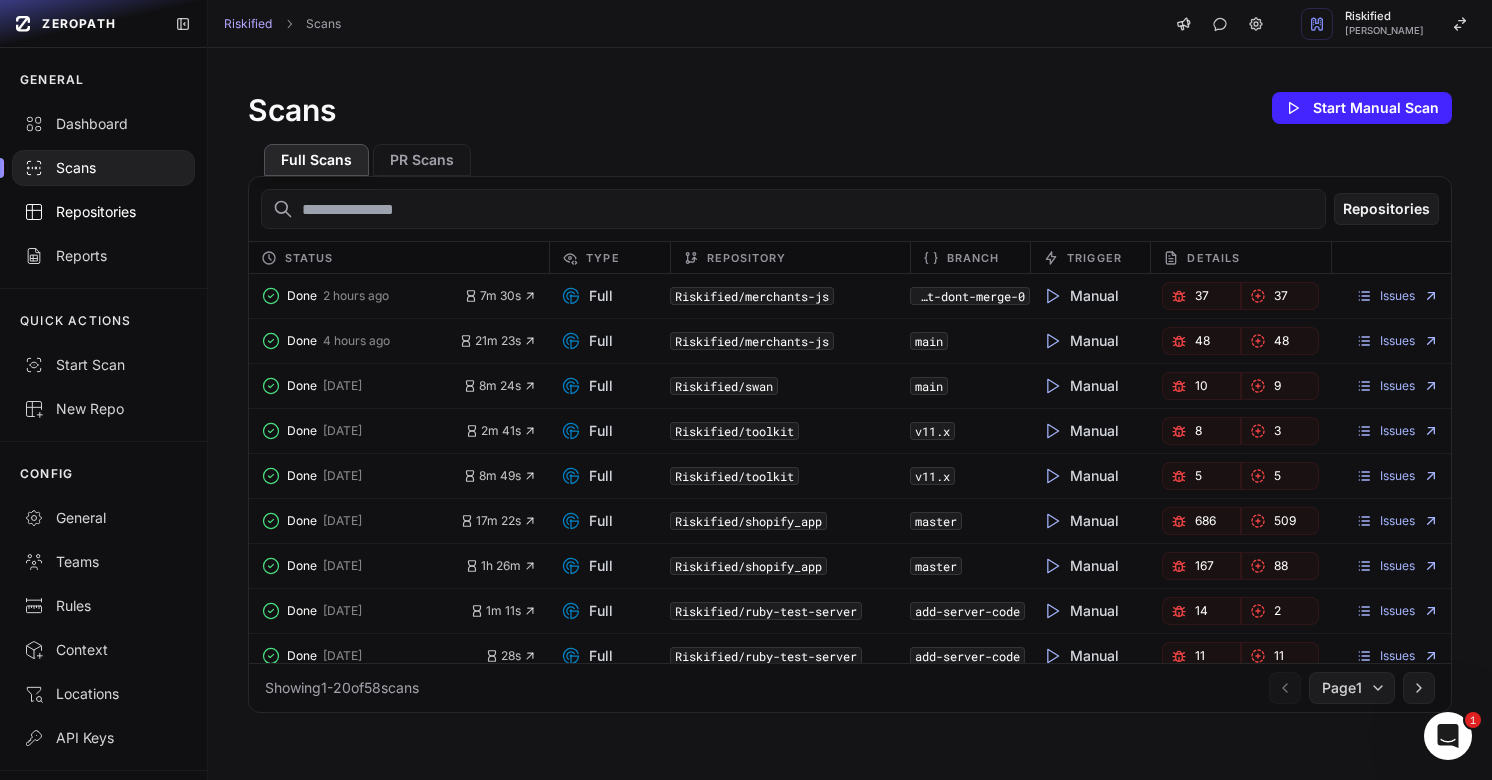 click on "Repositories" at bounding box center (103, 212) 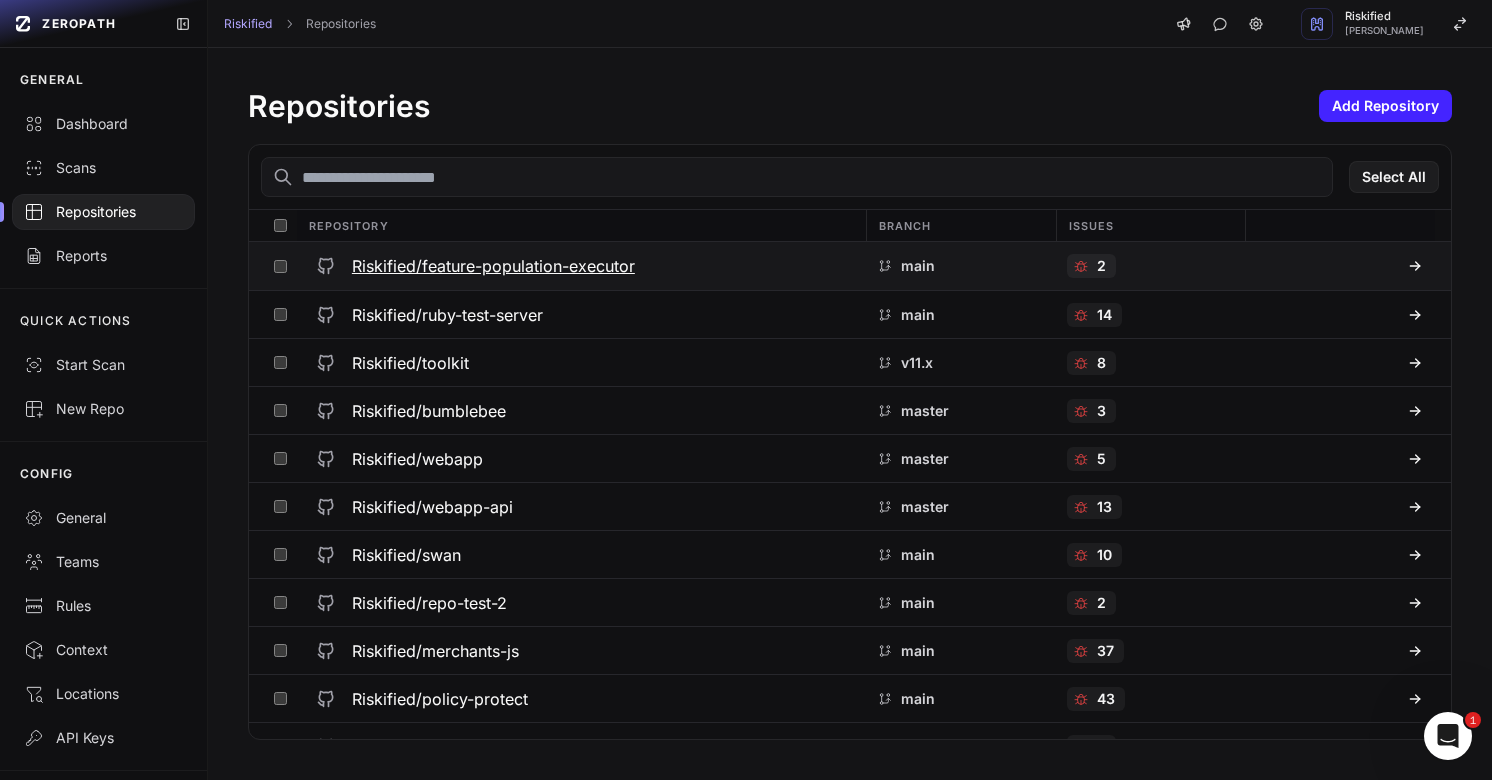 click 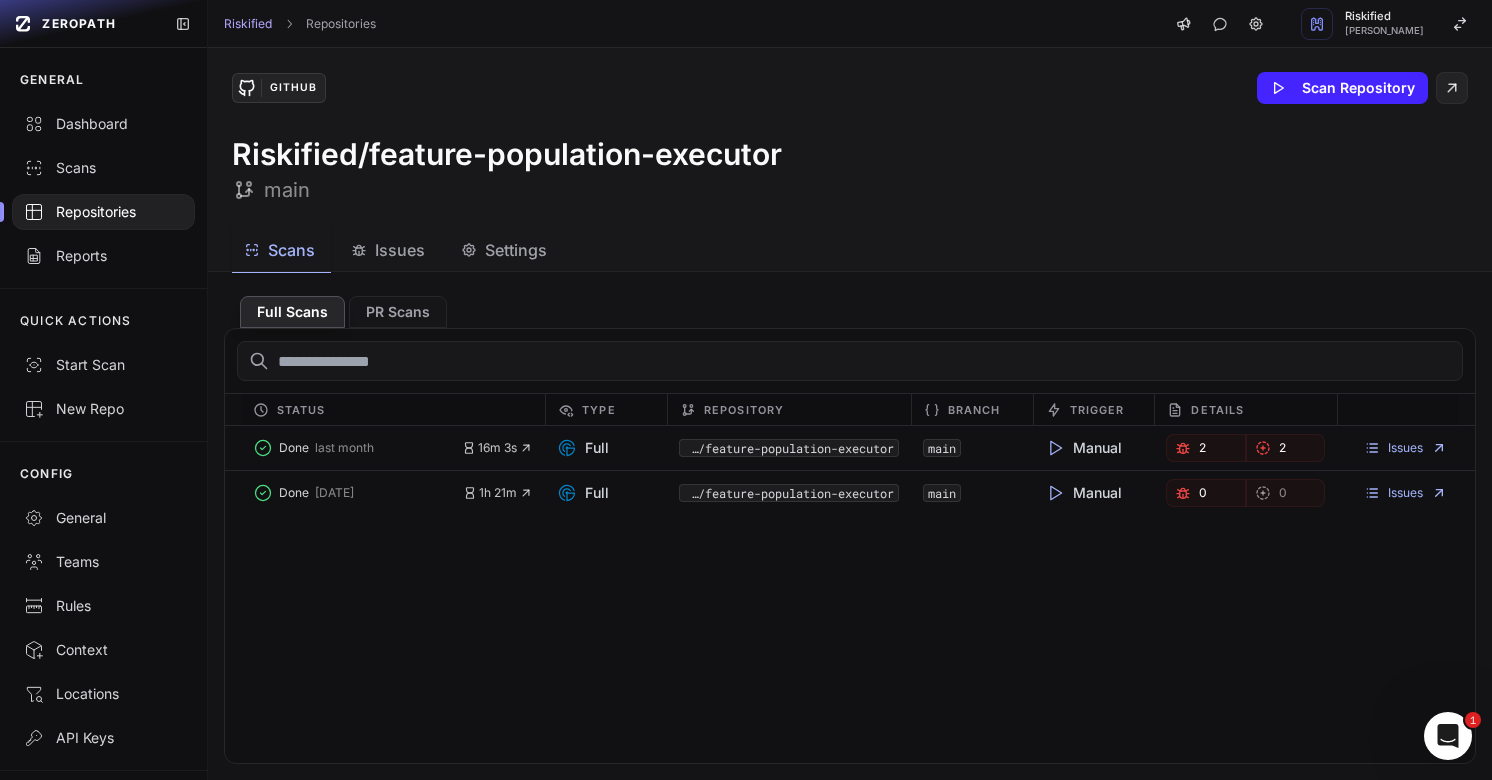 click on "Issues" at bounding box center (400, 250) 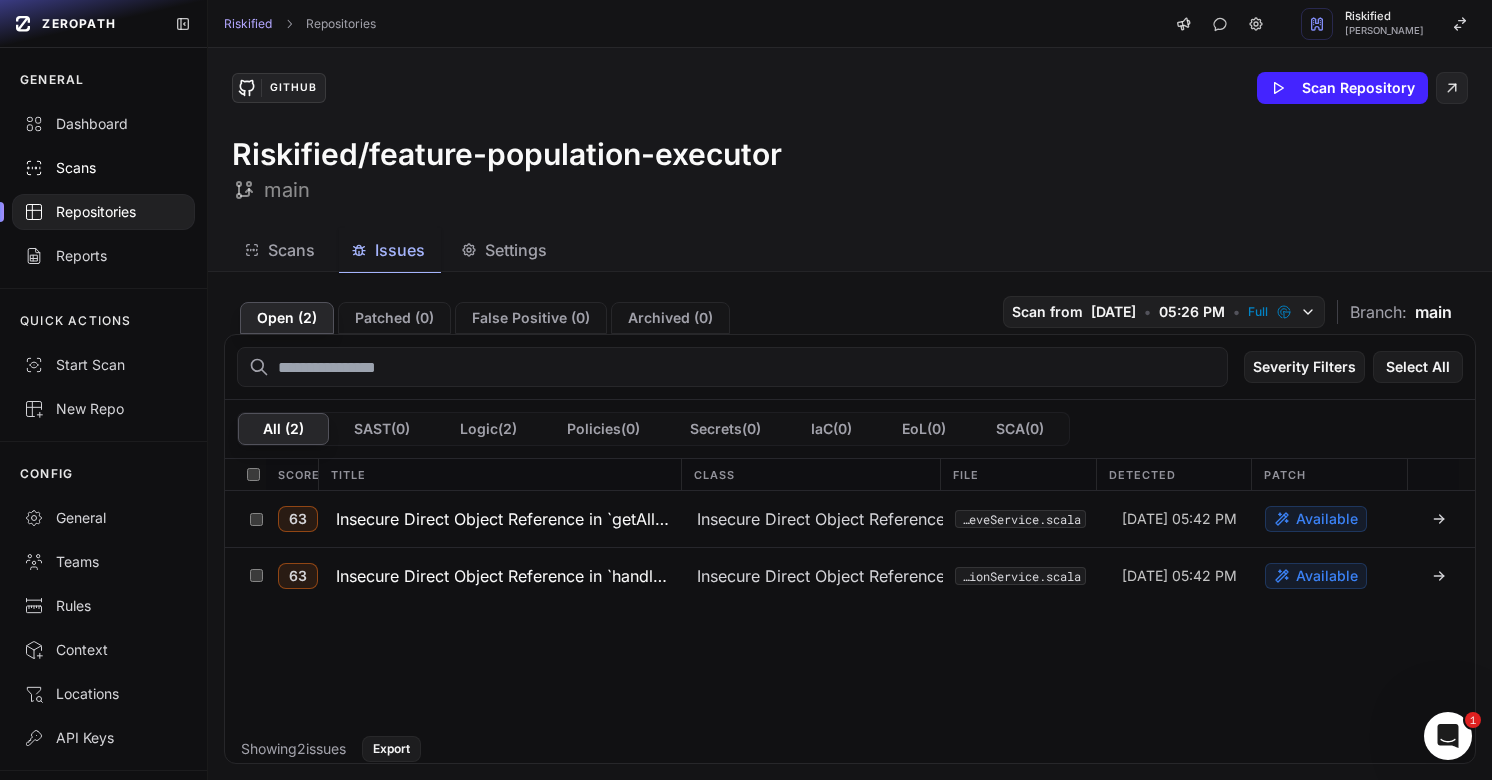 click on "Scans" at bounding box center (103, 168) 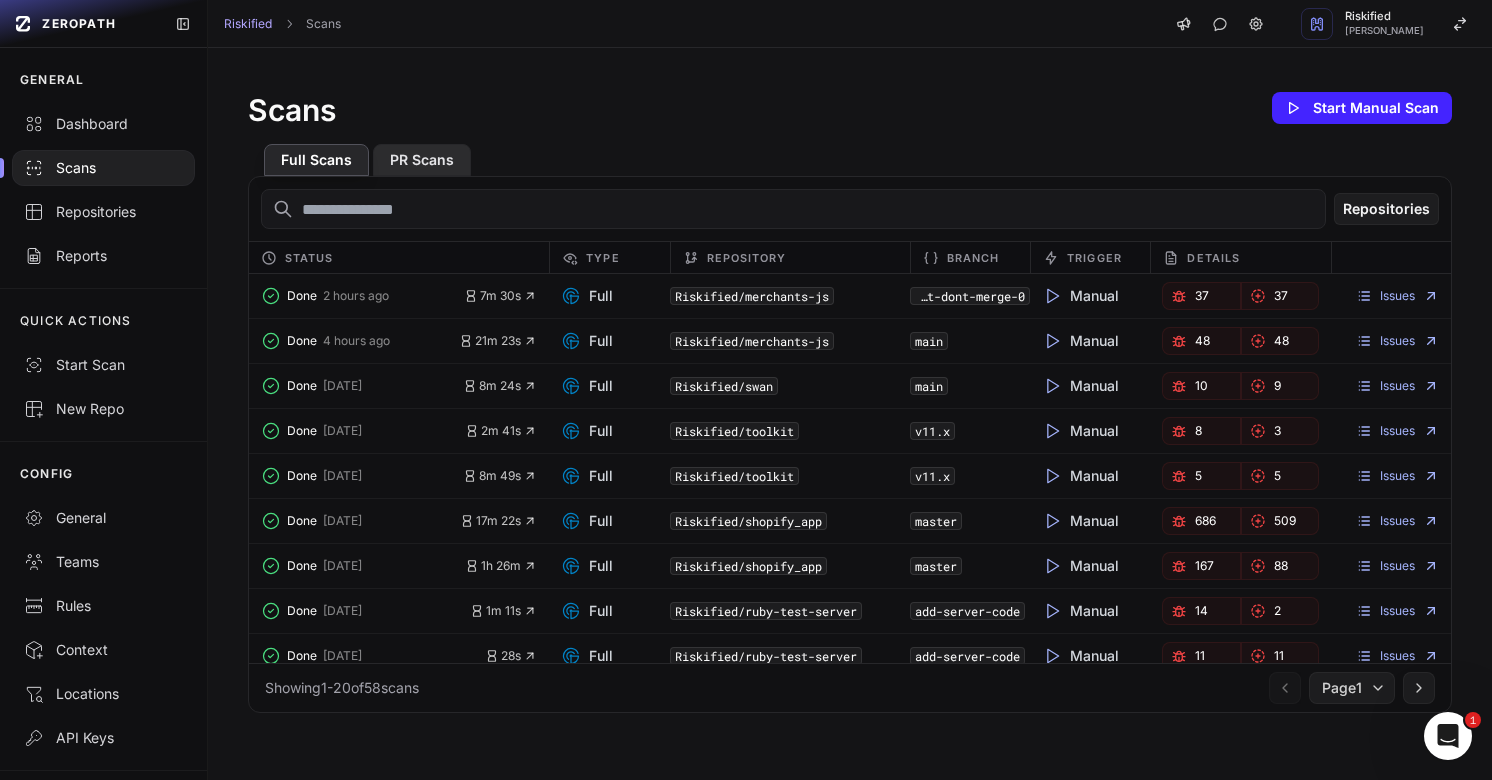 click on "PR Scans" at bounding box center [422, 160] 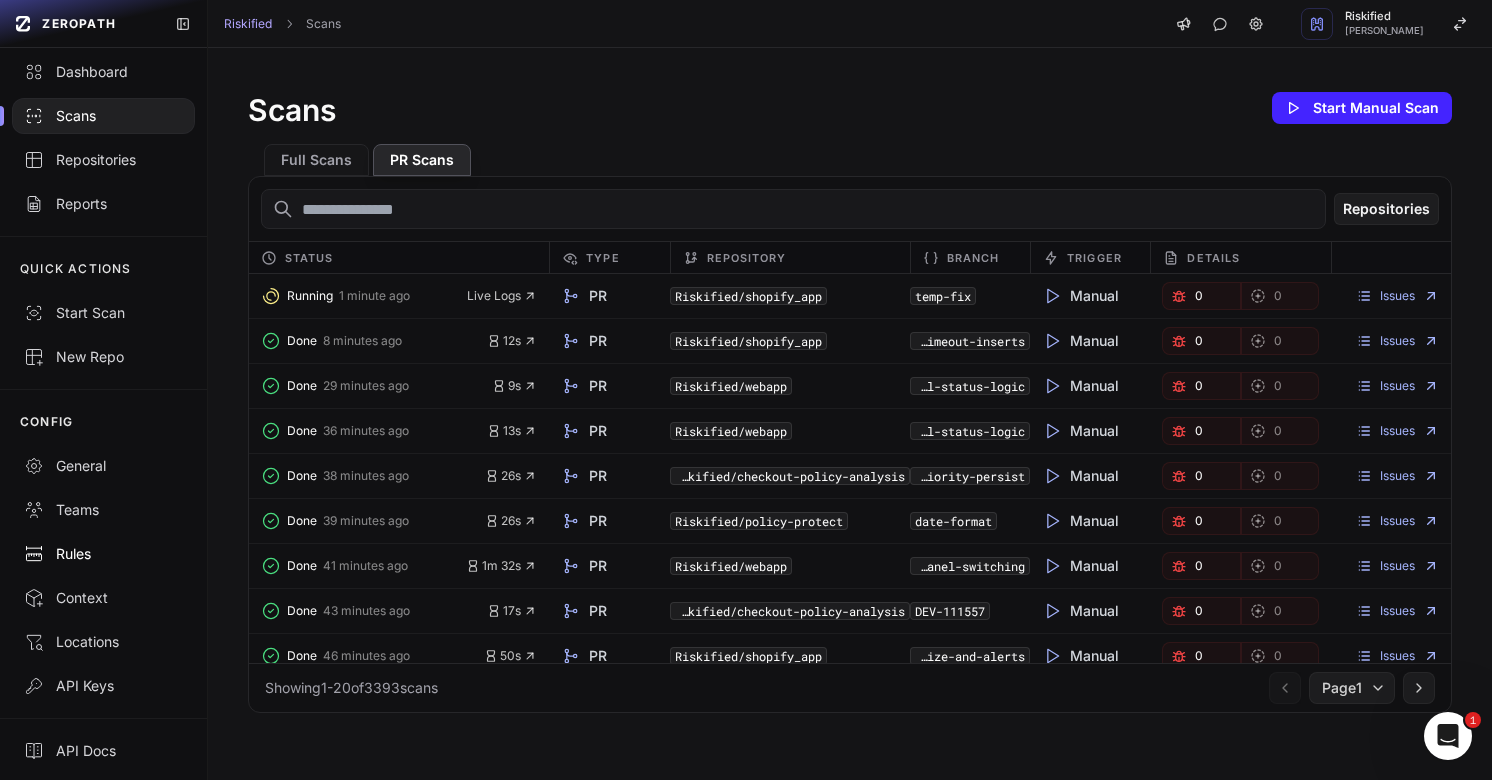 scroll, scrollTop: 55, scrollLeft: 0, axis: vertical 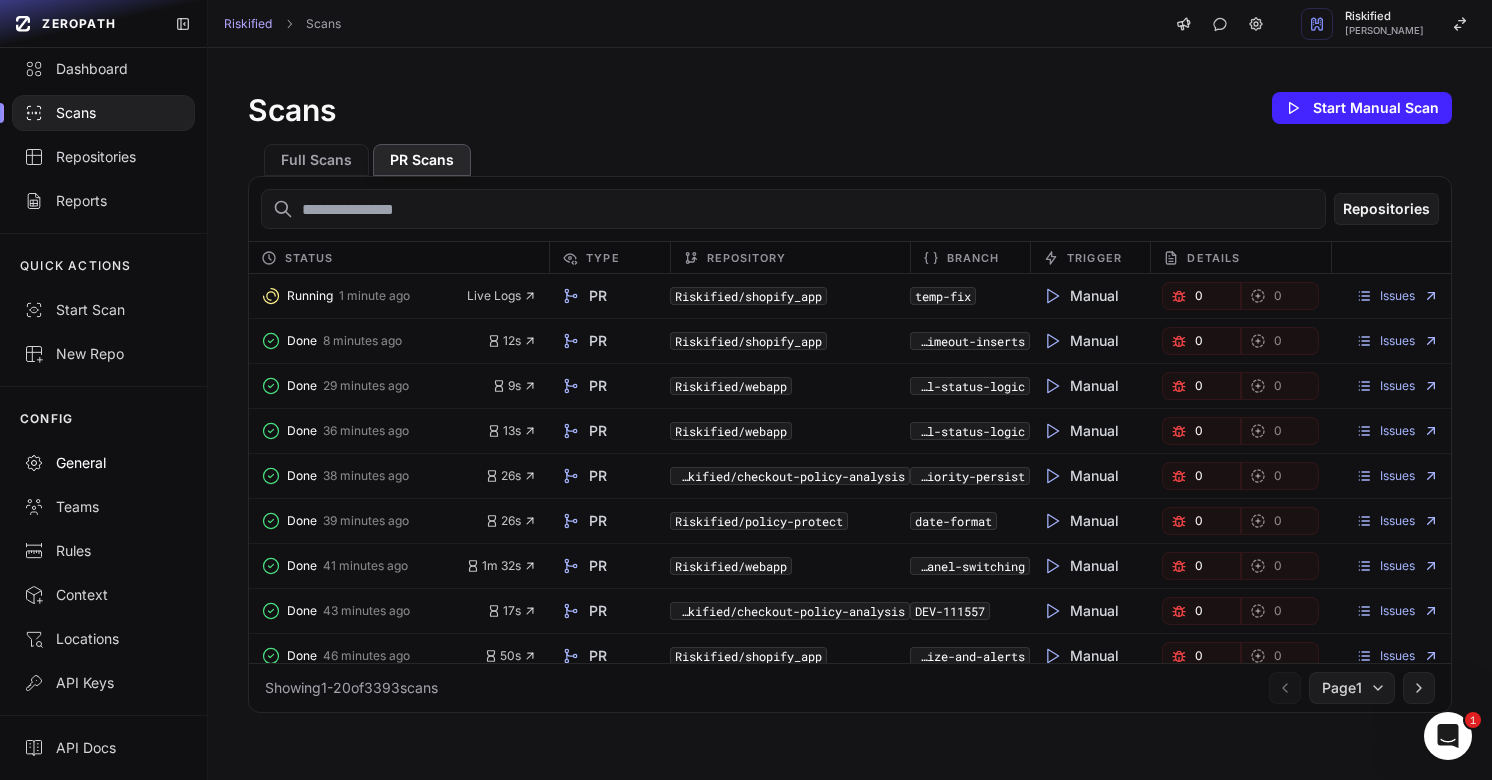 click on "General" at bounding box center [103, 463] 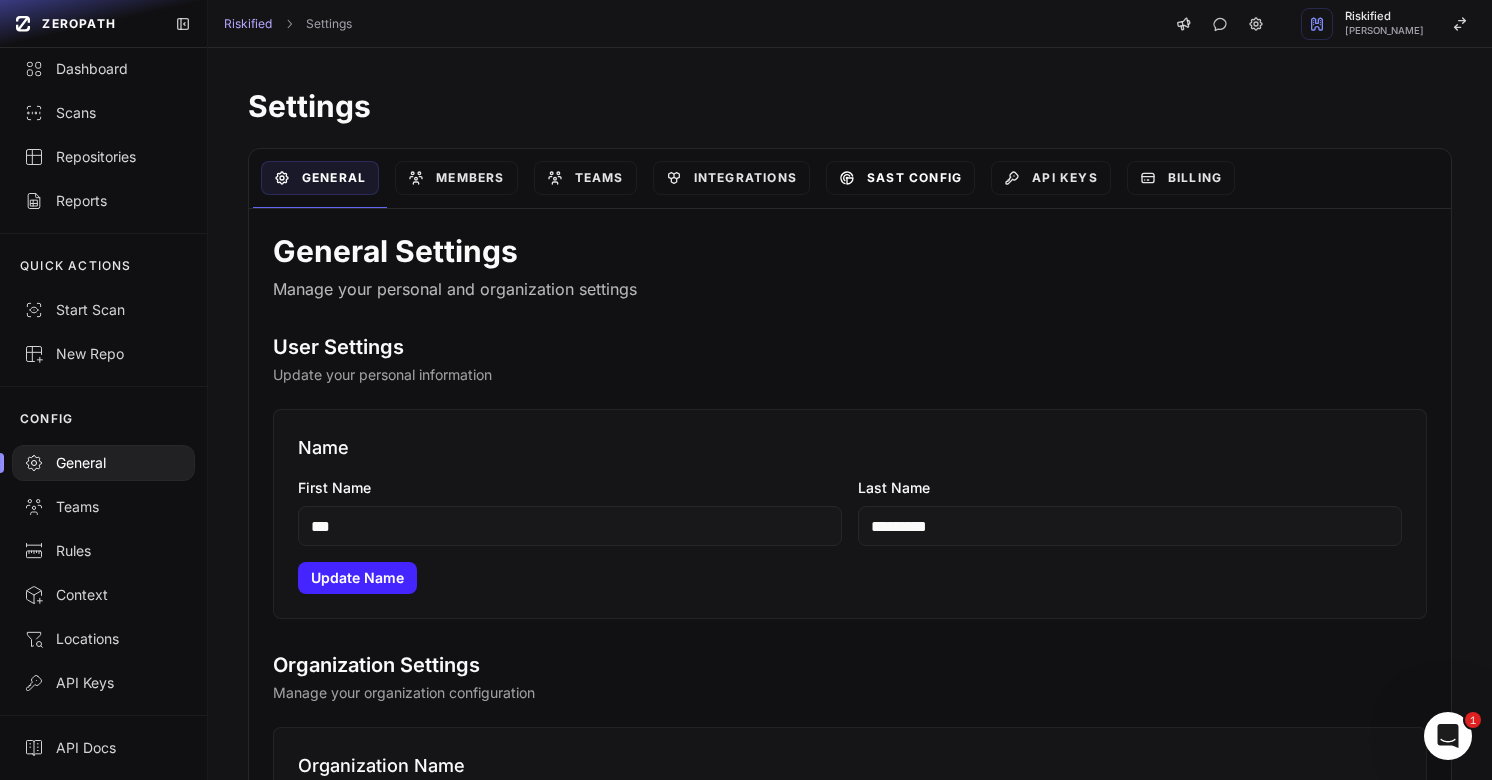 click on "SAST Config" at bounding box center (900, 178) 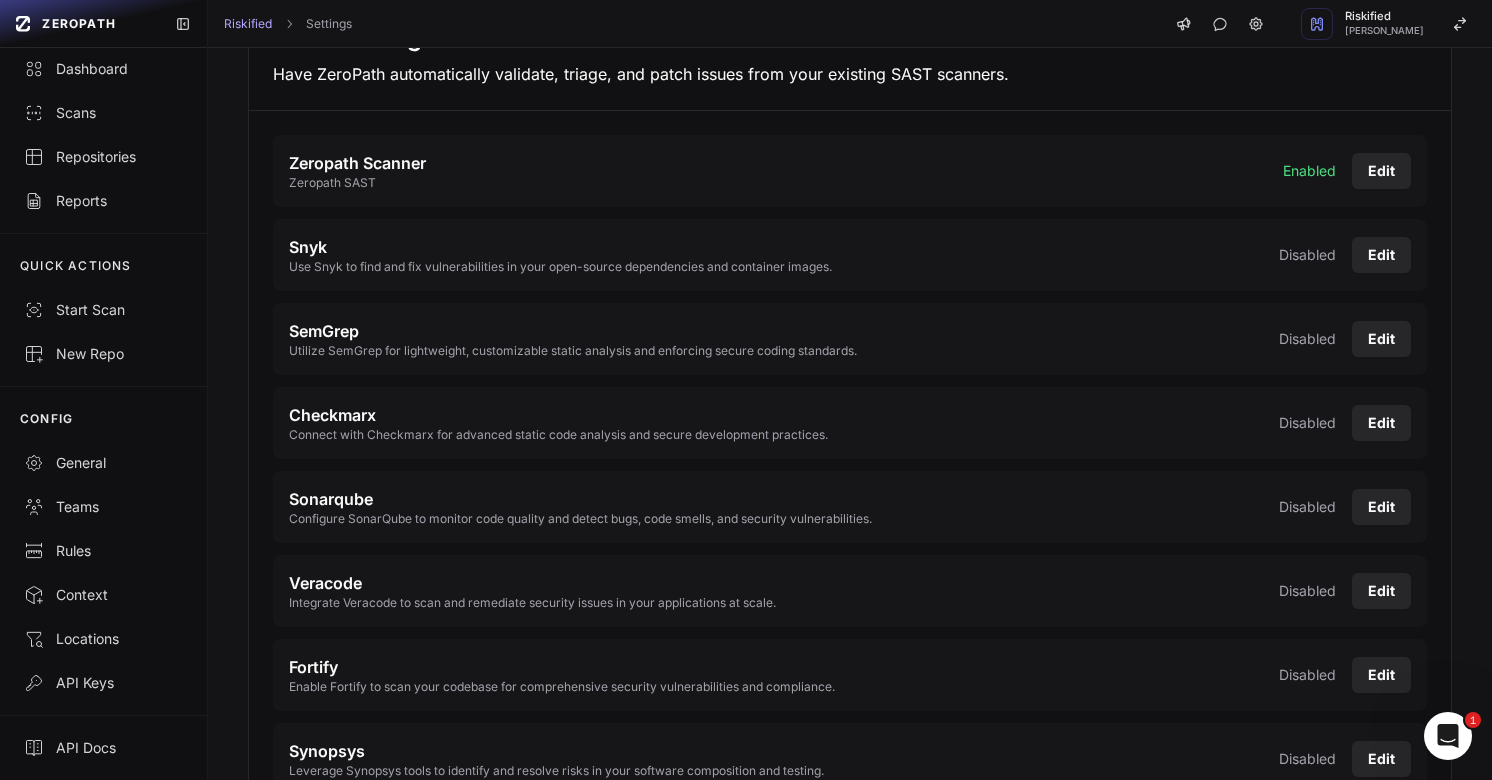 scroll, scrollTop: 311, scrollLeft: 0, axis: vertical 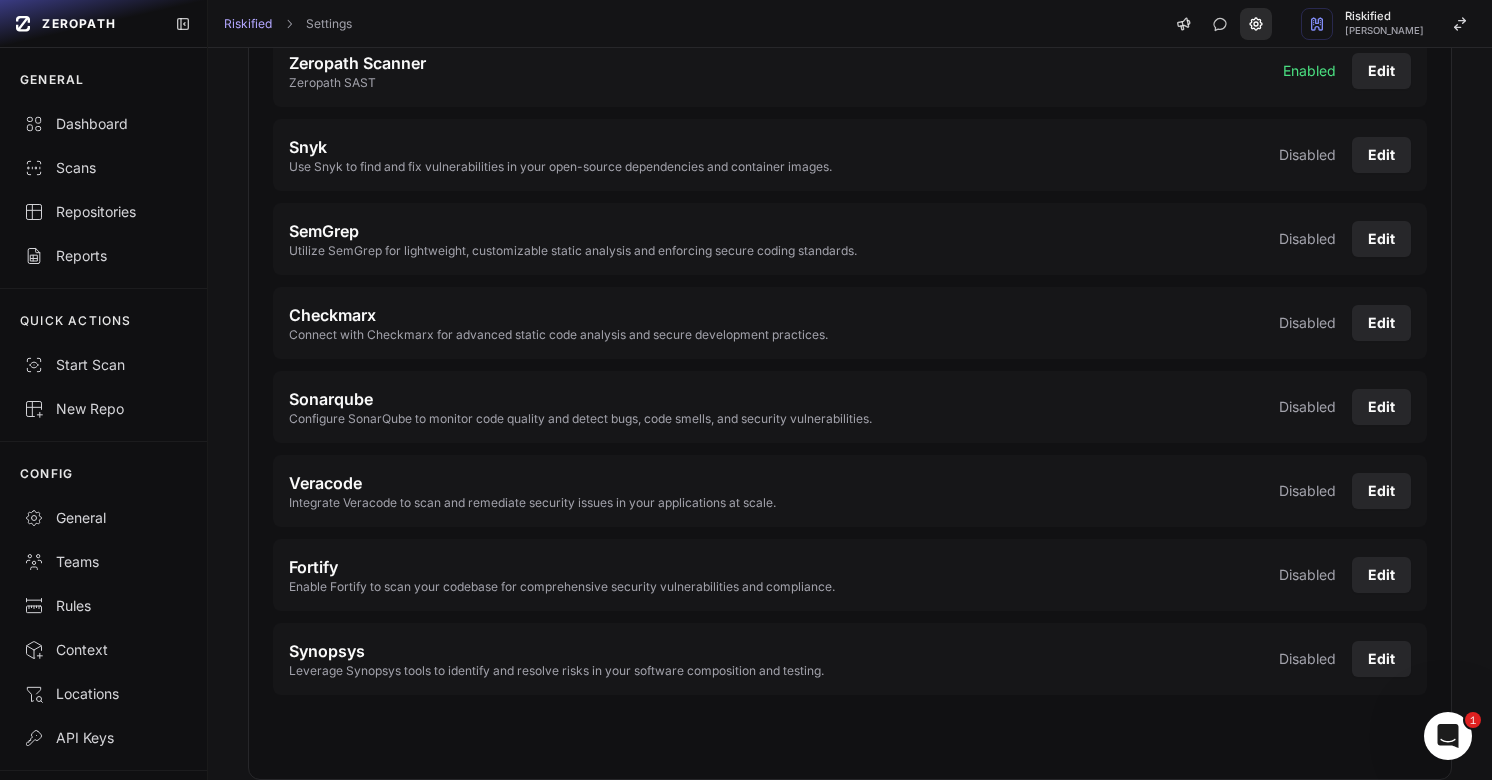 click 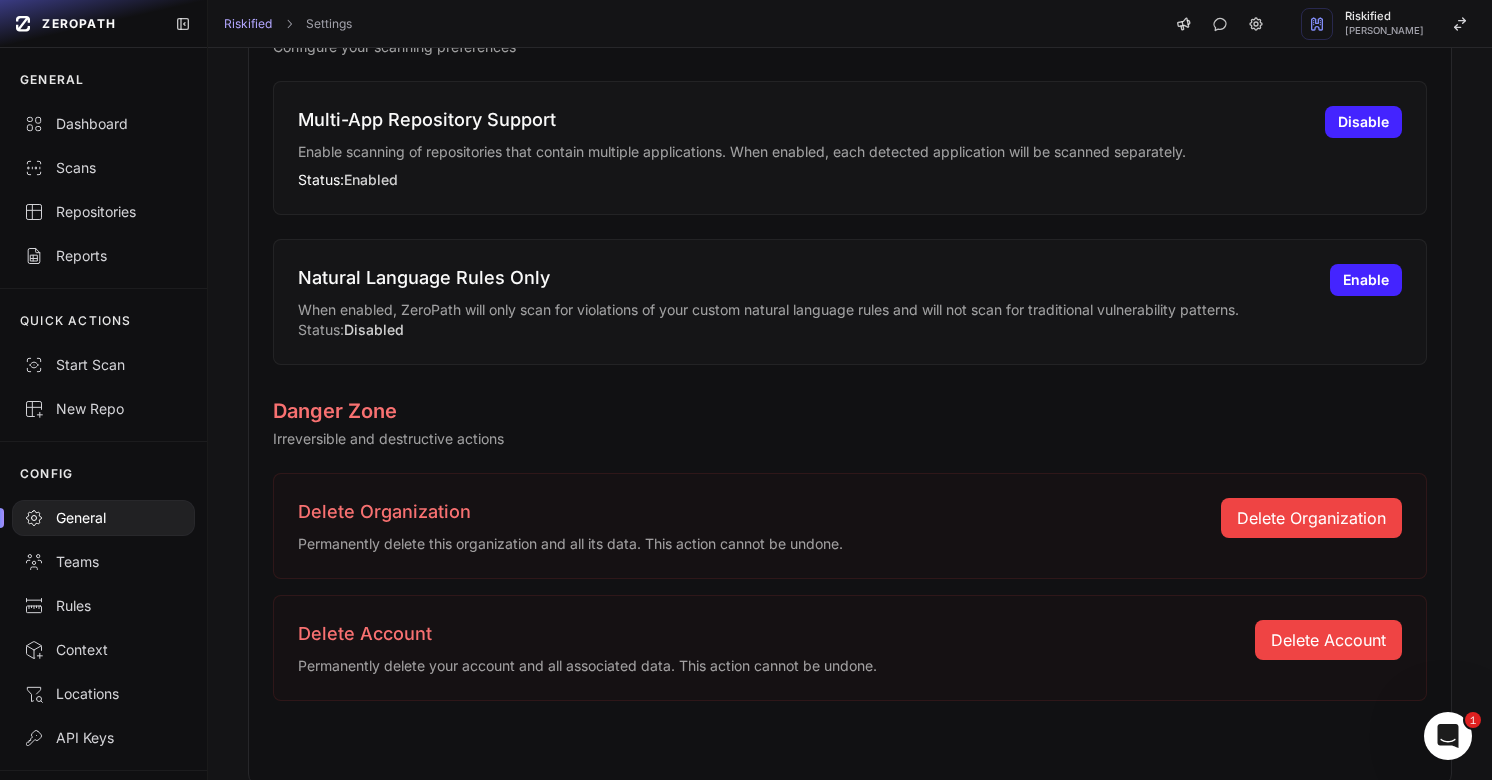 scroll, scrollTop: 1700, scrollLeft: 0, axis: vertical 